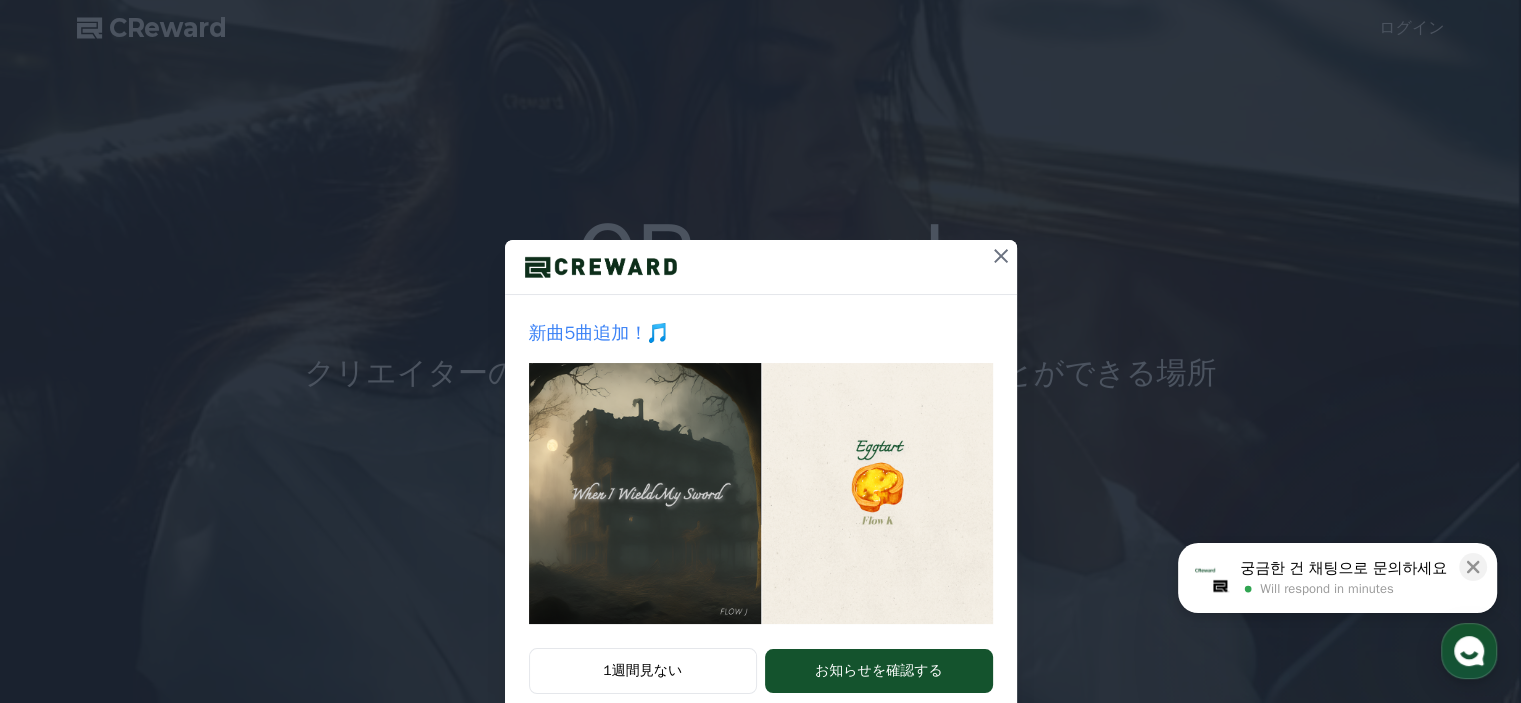 scroll, scrollTop: 0, scrollLeft: 0, axis: both 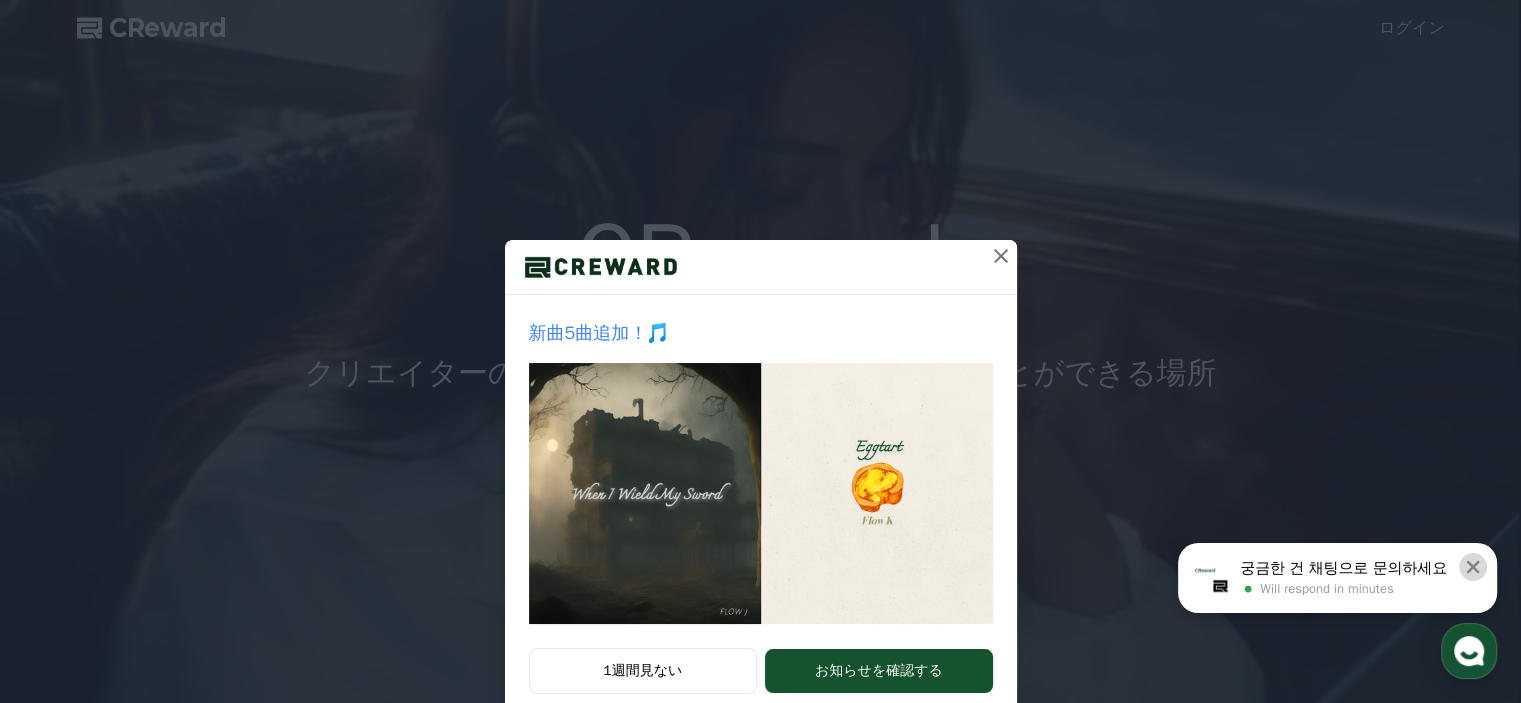 click 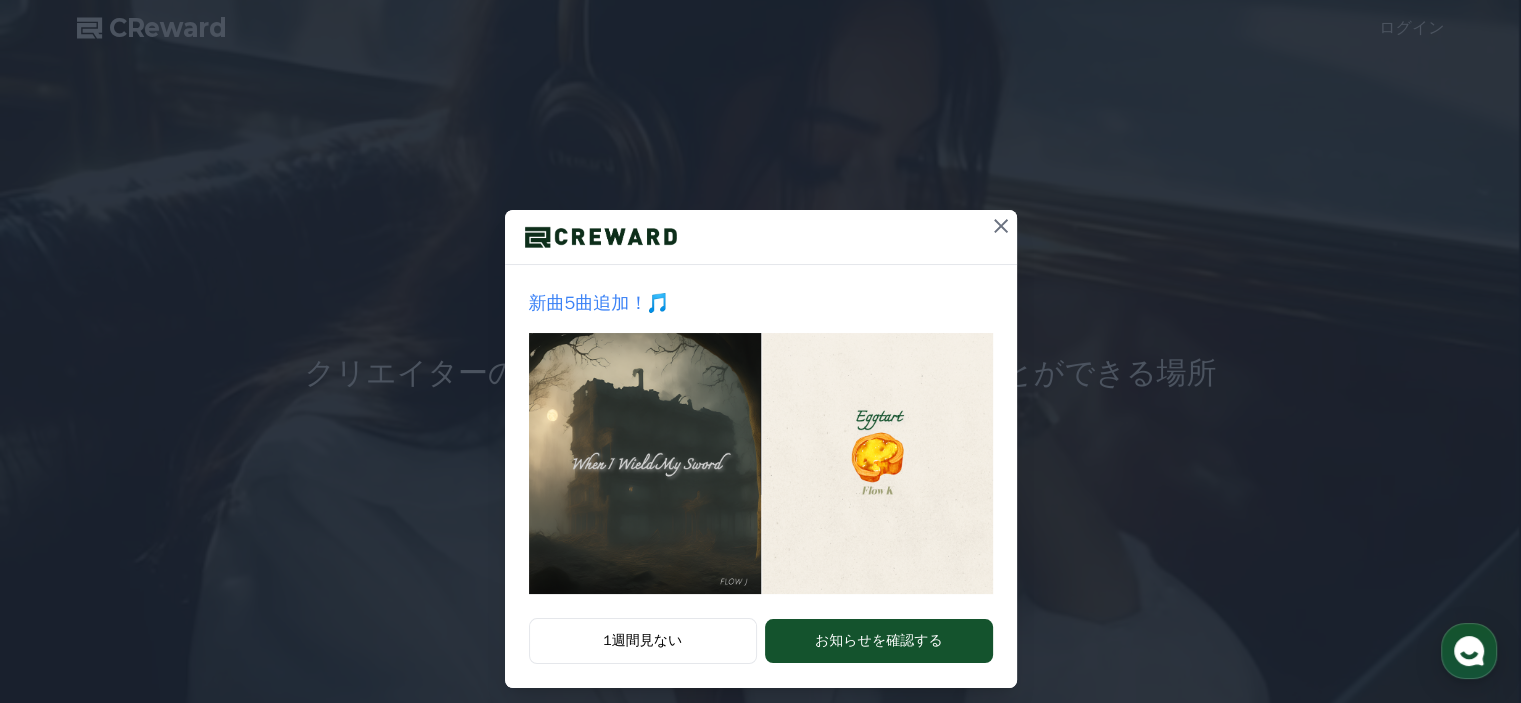 scroll, scrollTop: 46, scrollLeft: 0, axis: vertical 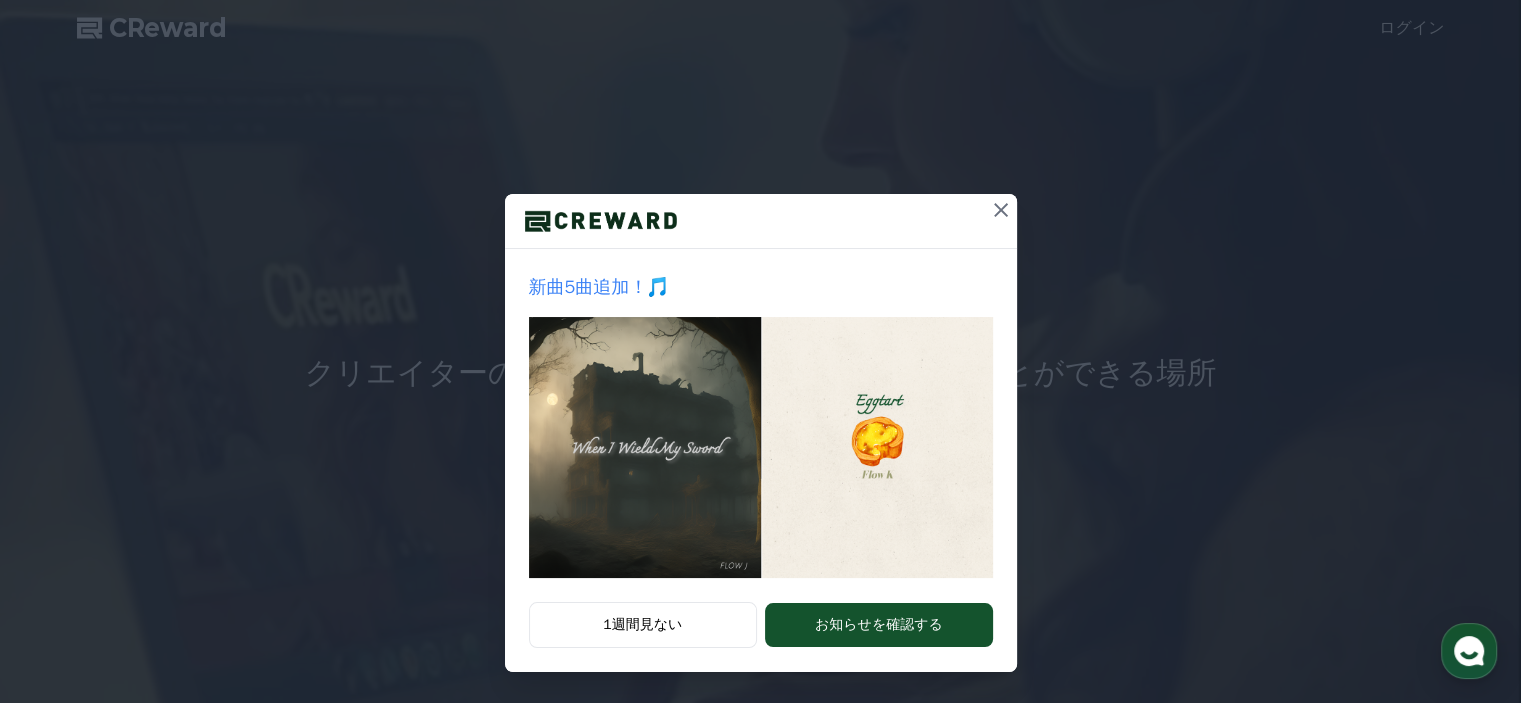 click 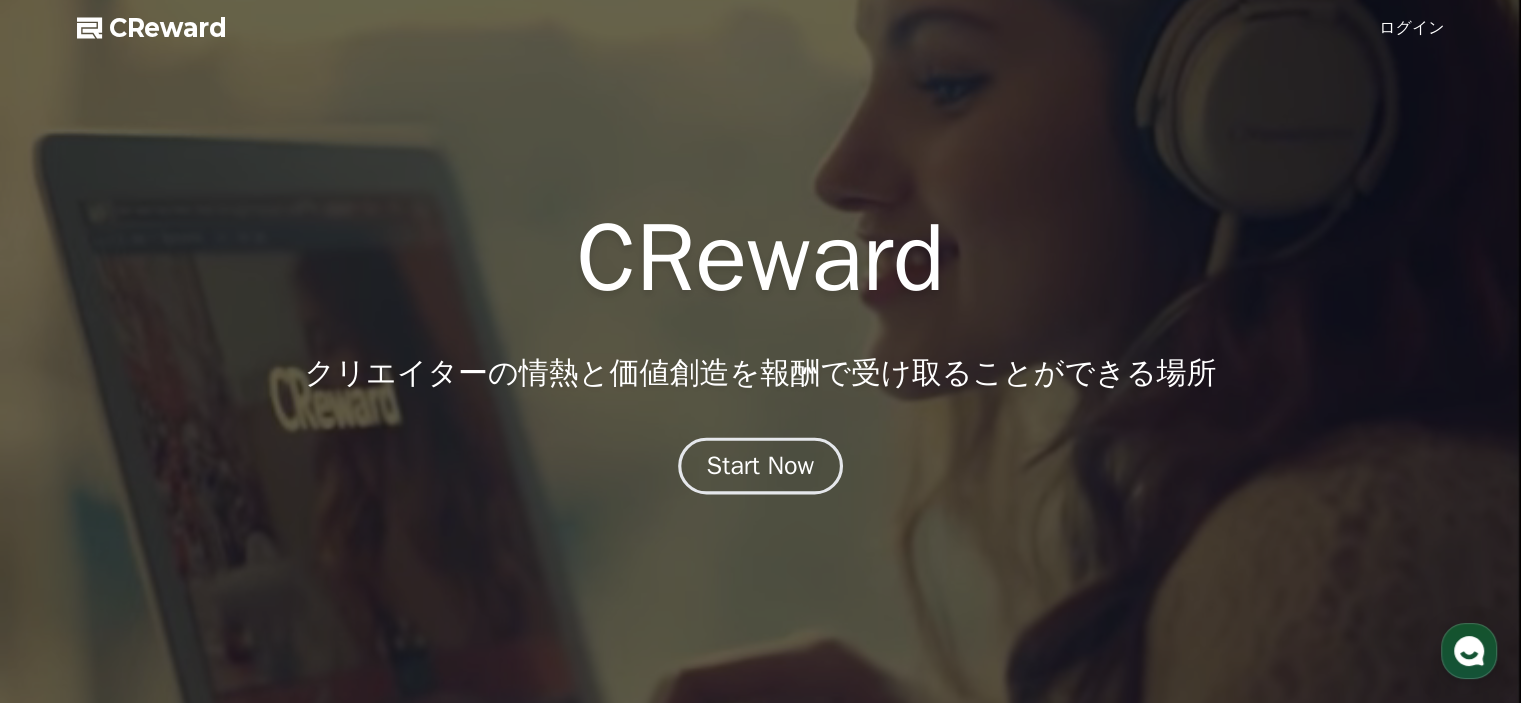 click on "Start Now" at bounding box center [761, 466] 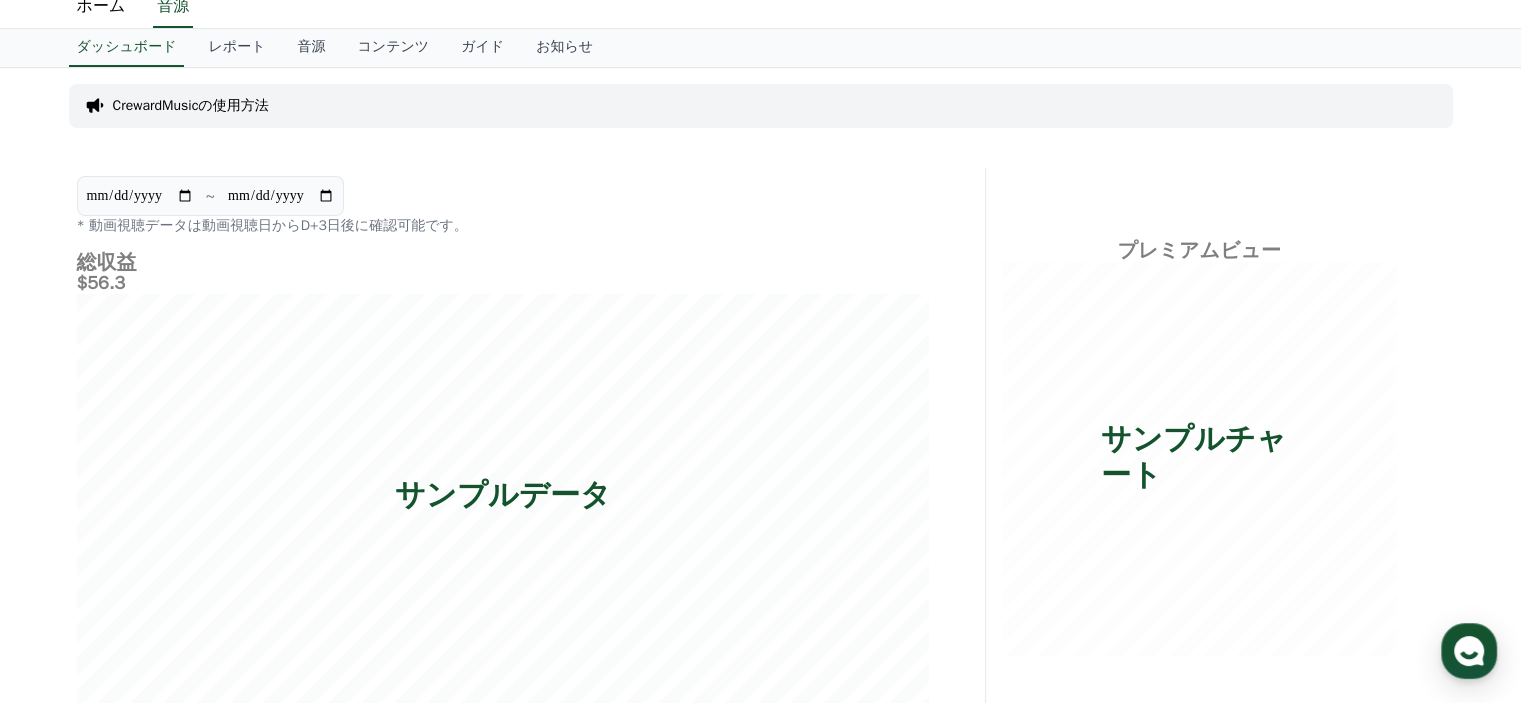 scroll, scrollTop: 0, scrollLeft: 0, axis: both 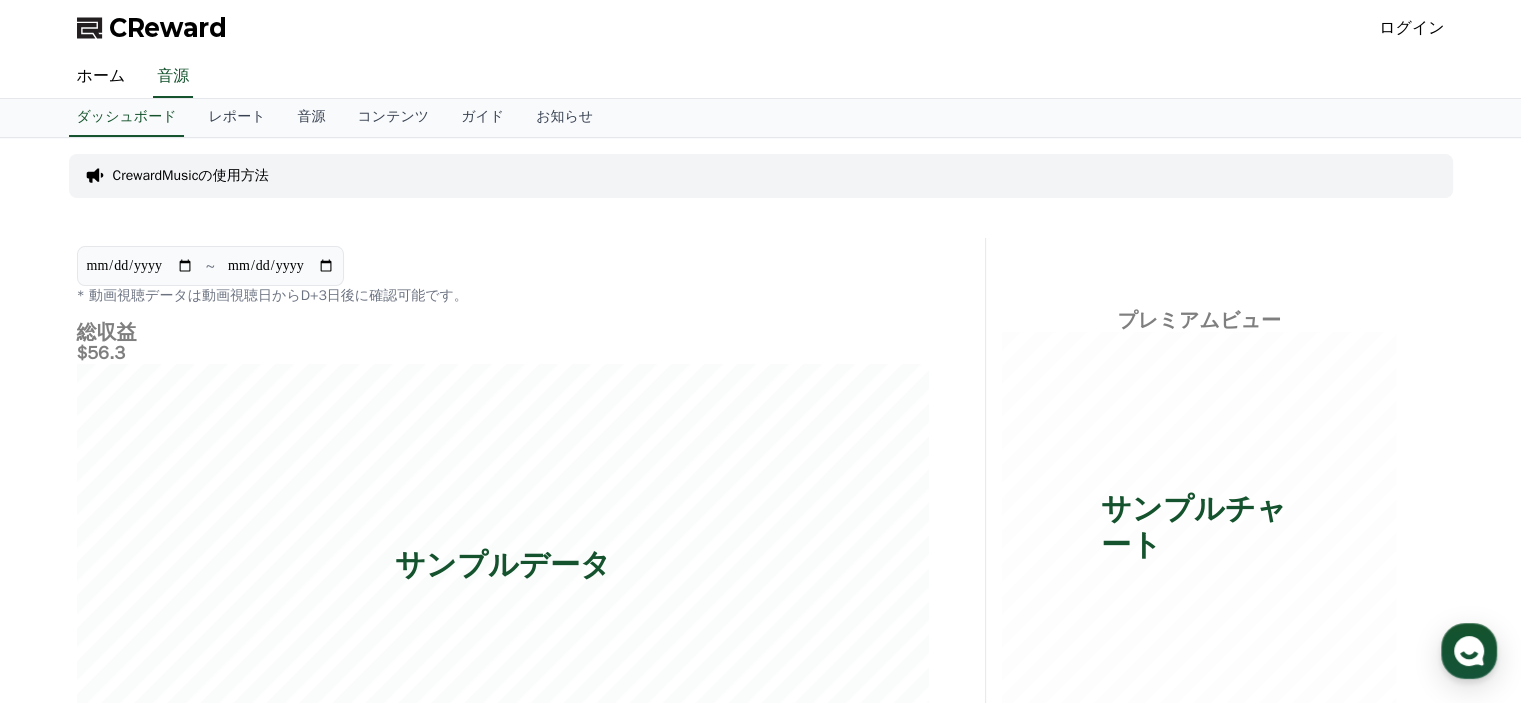 click on "ログイン" at bounding box center (1412, 28) 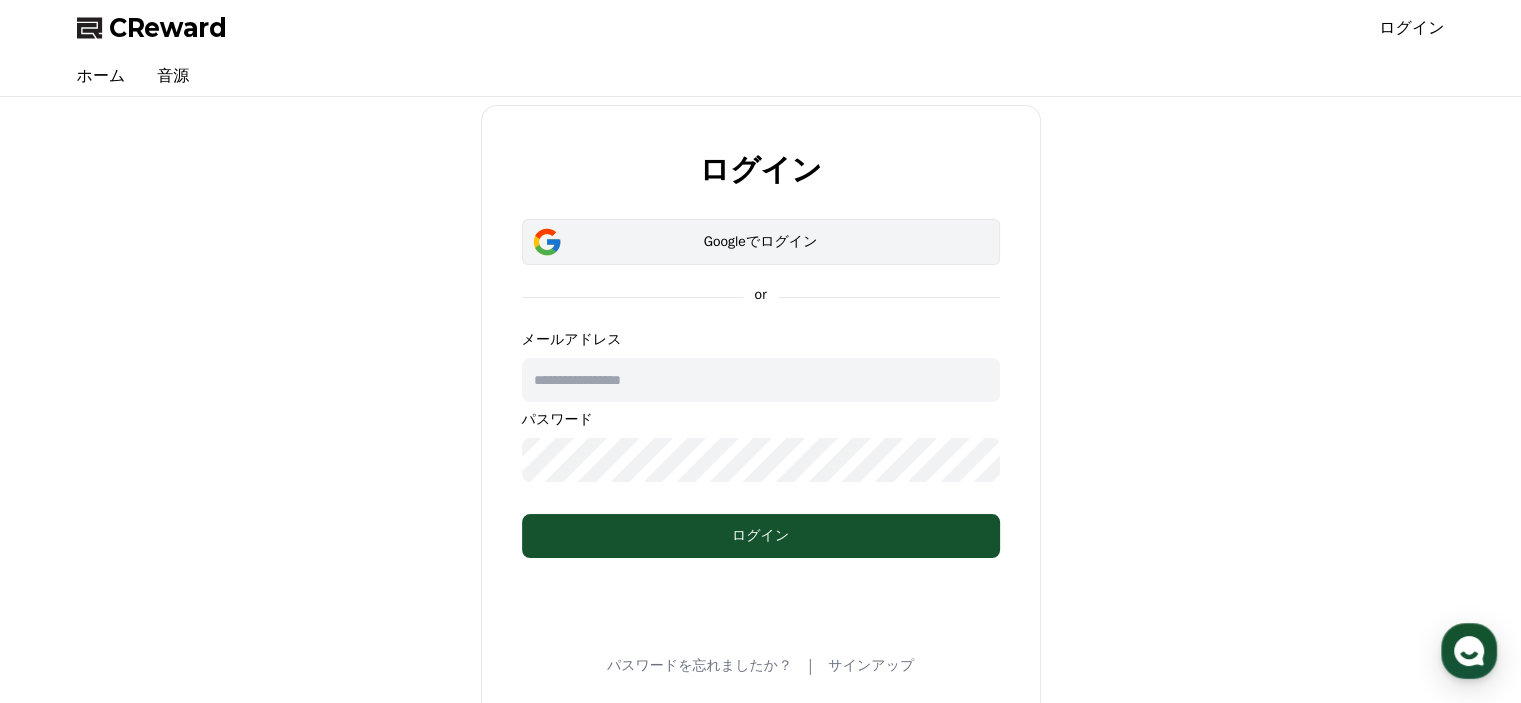 click on "Googleでログイン" at bounding box center [761, 242] 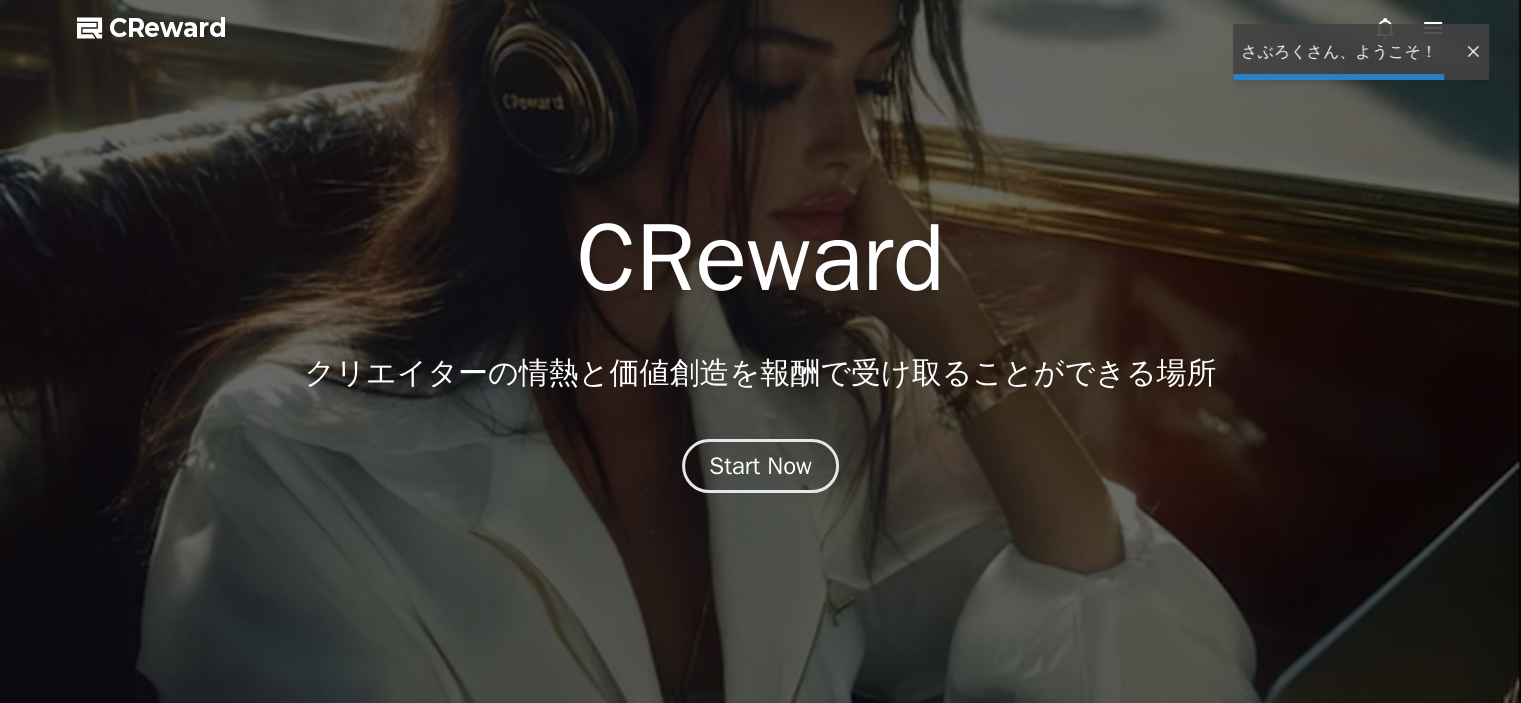 scroll, scrollTop: 0, scrollLeft: 0, axis: both 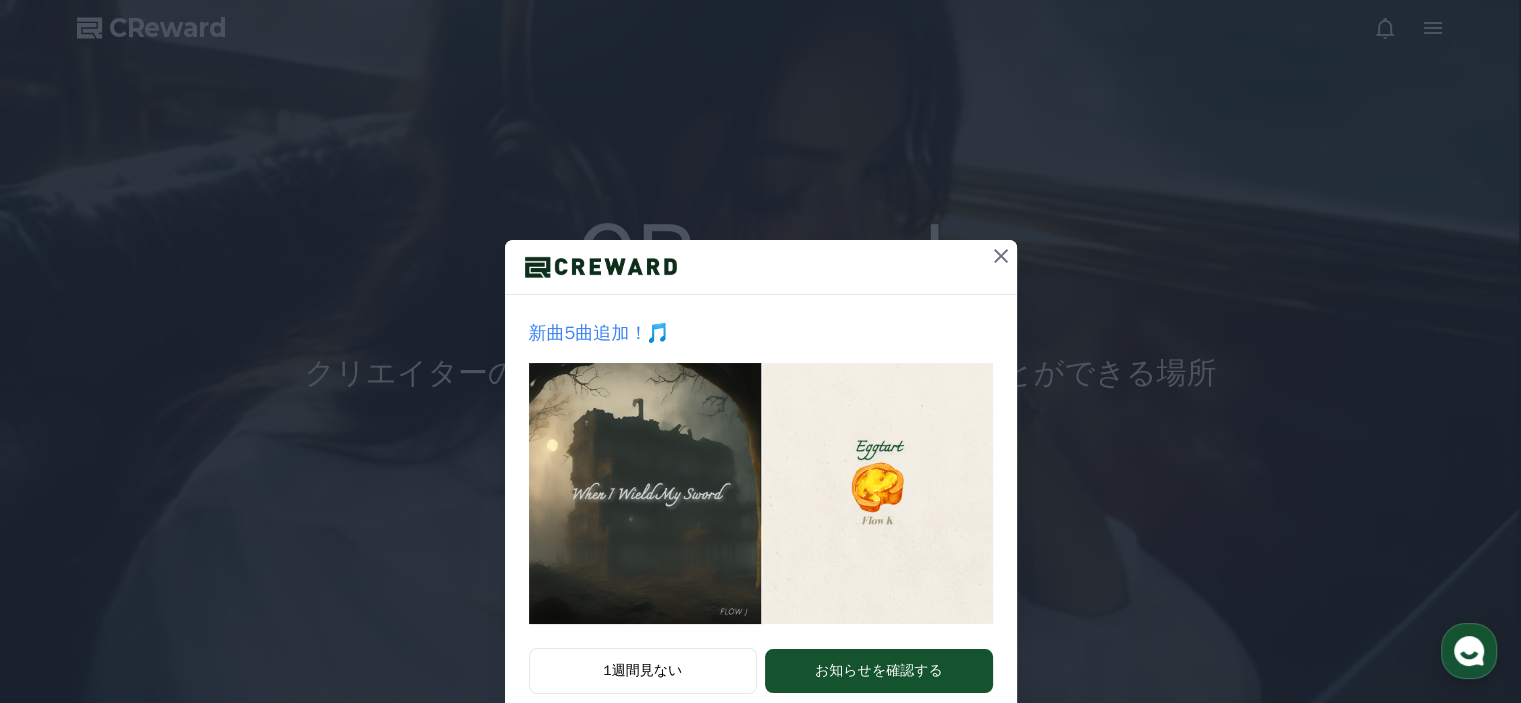 click on "新曲5曲追加！🎵       1週間見ない     お知らせを確認する" at bounding box center (760, 375) 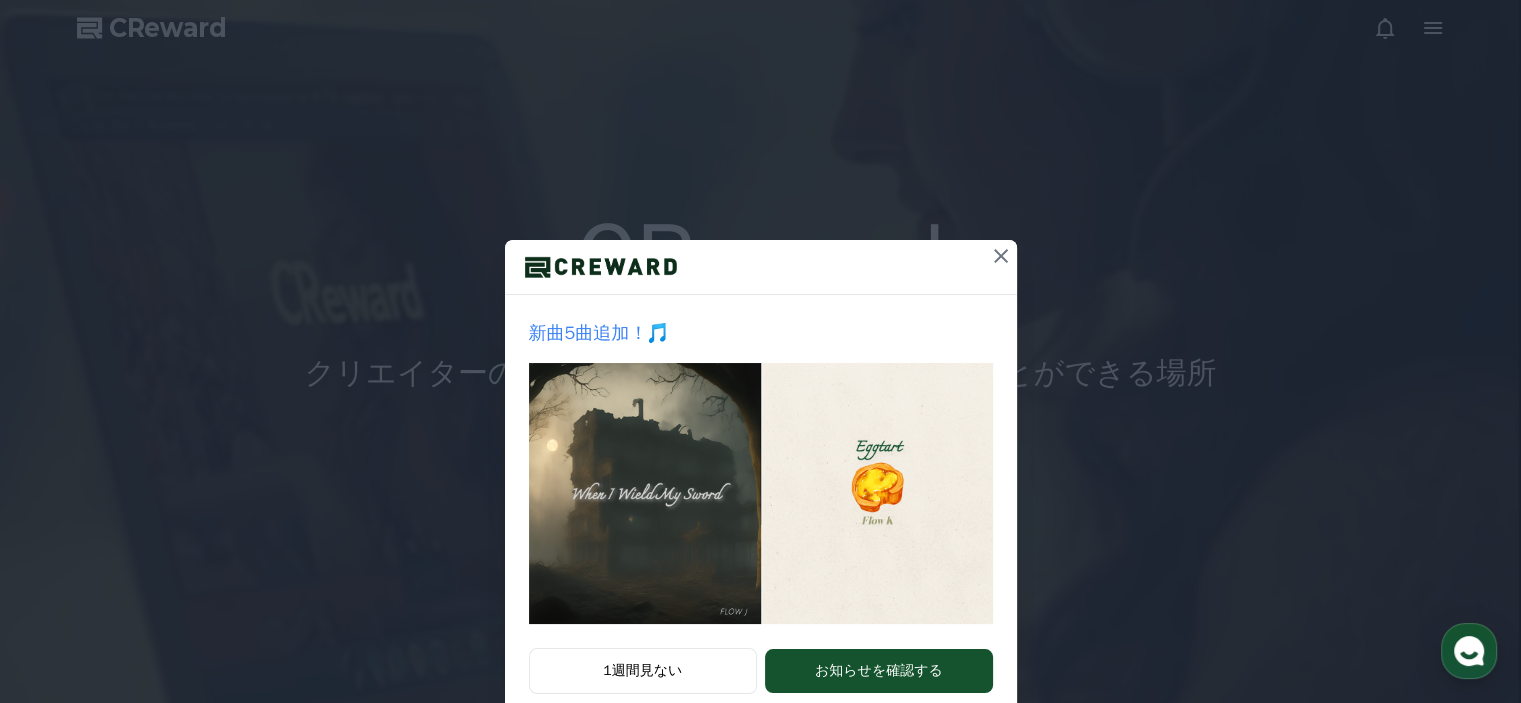 click 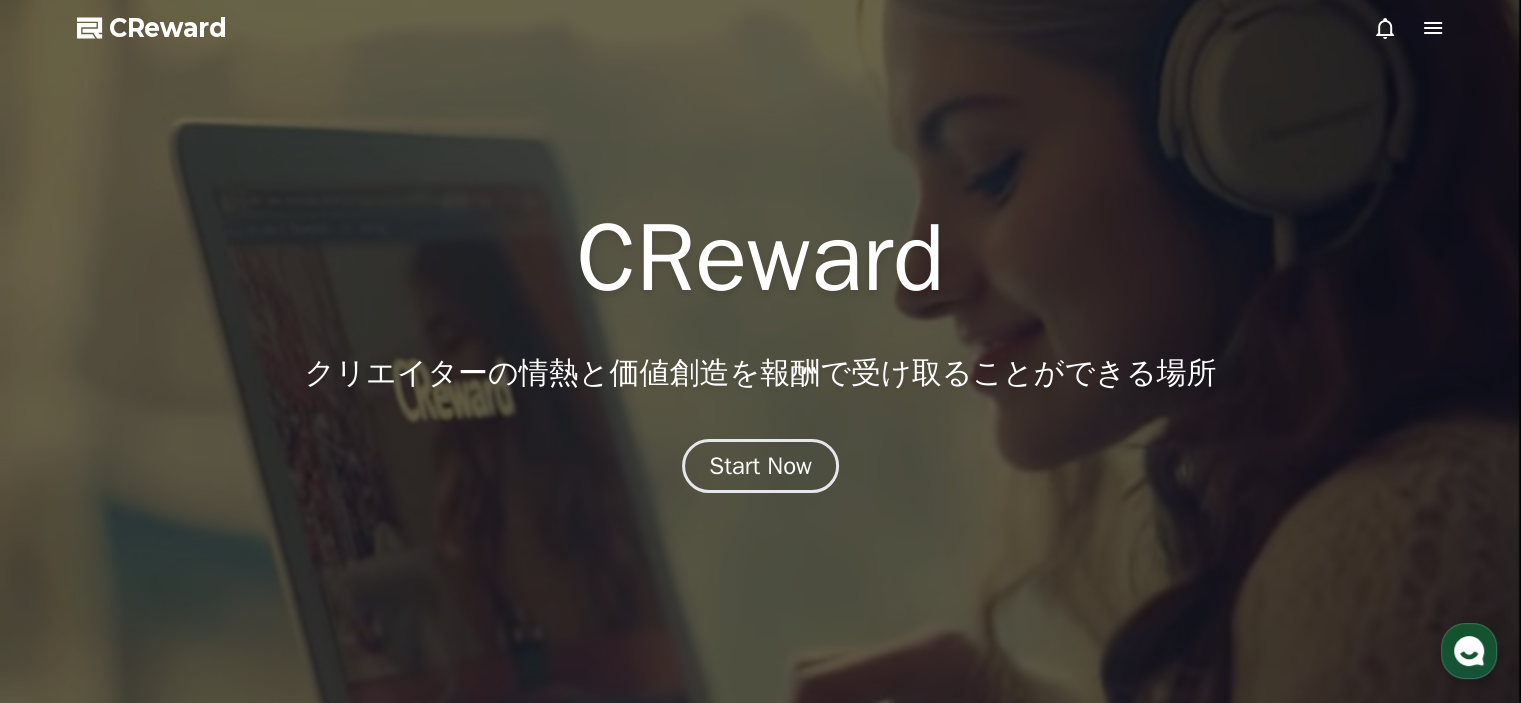 click 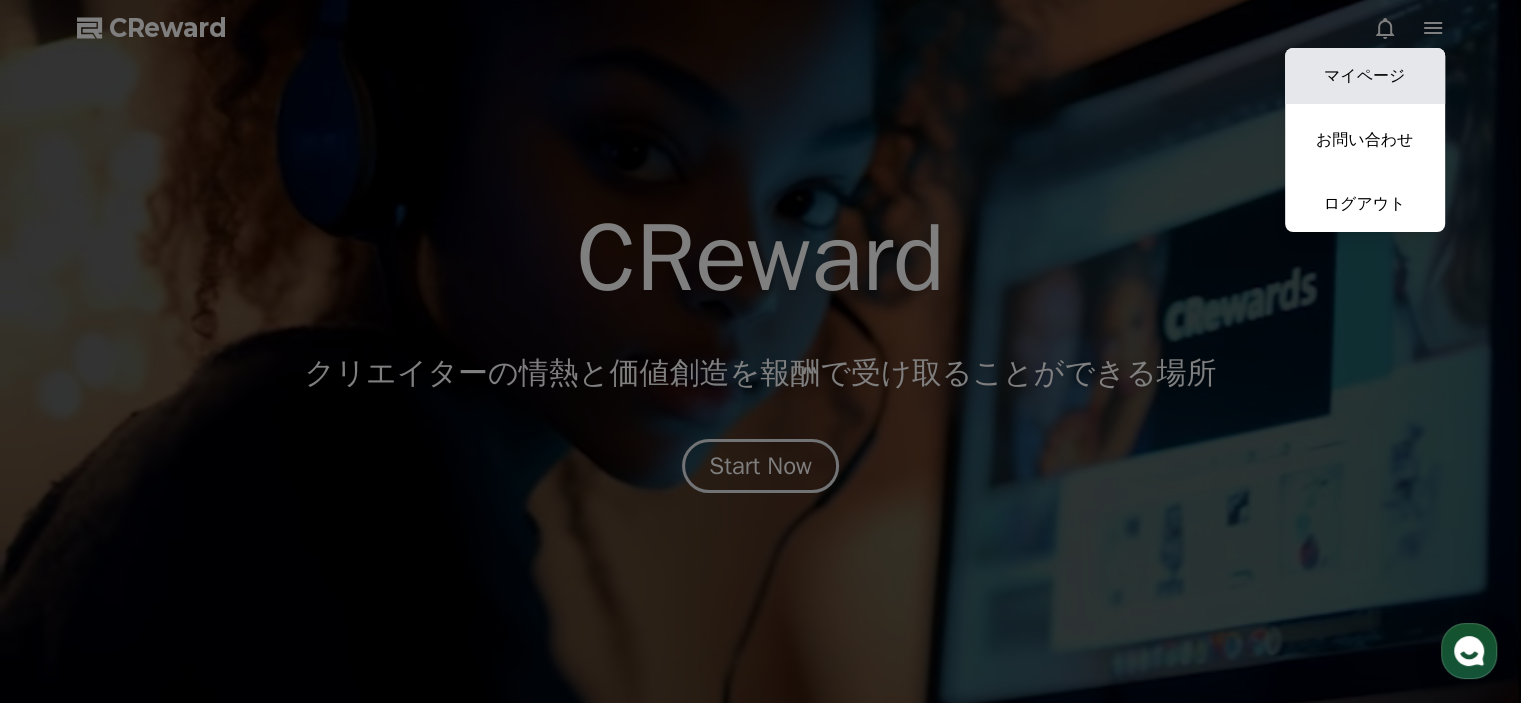 click on "マイページ" at bounding box center (1365, 76) 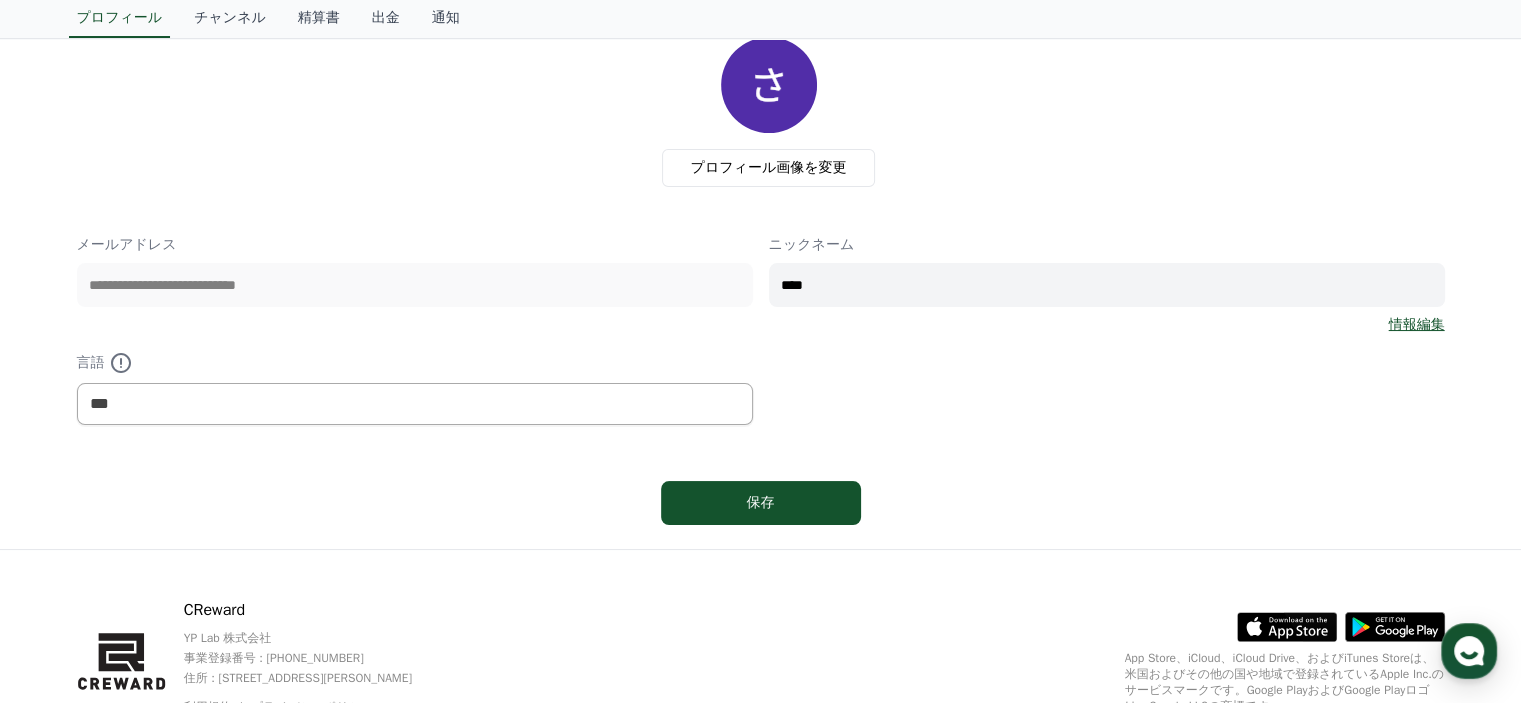scroll, scrollTop: 9, scrollLeft: 0, axis: vertical 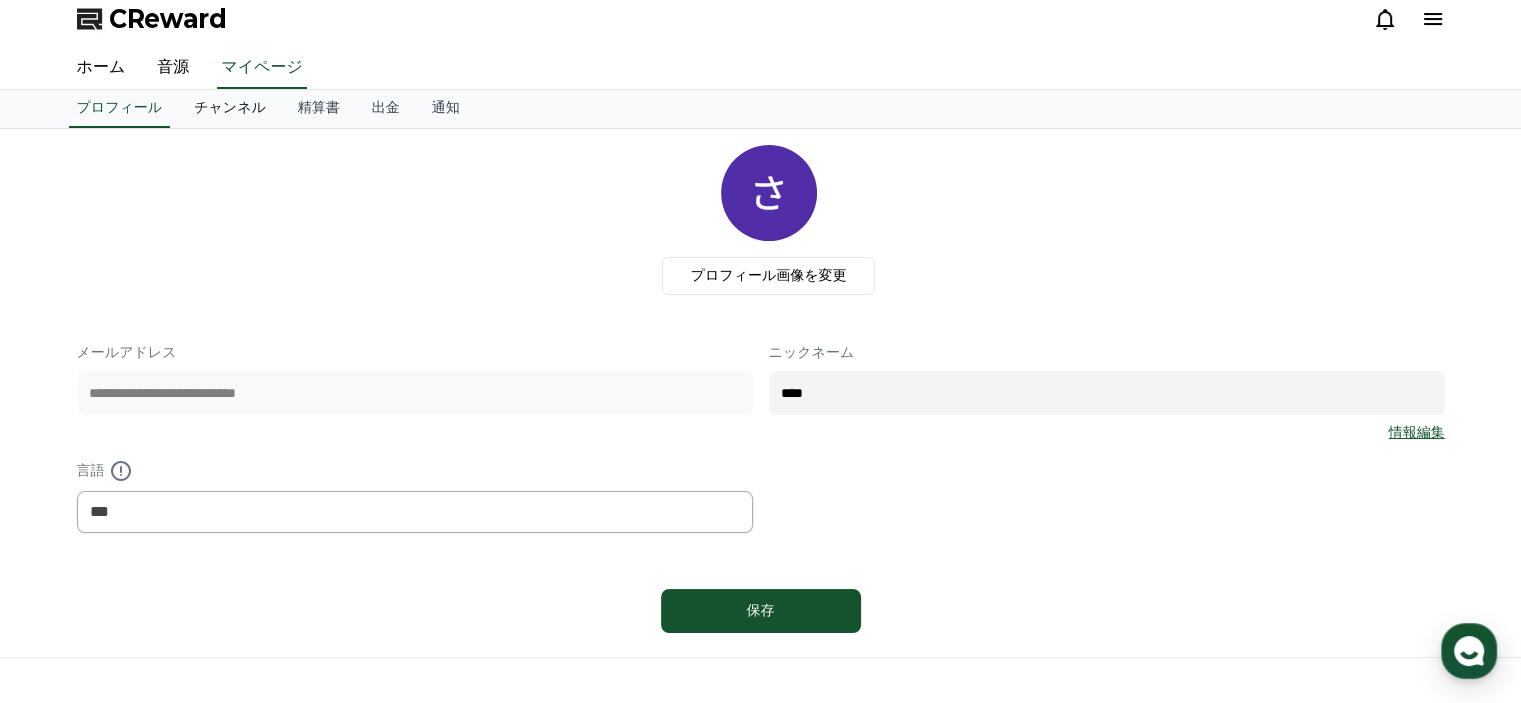 click on "チャンネル" at bounding box center [230, 109] 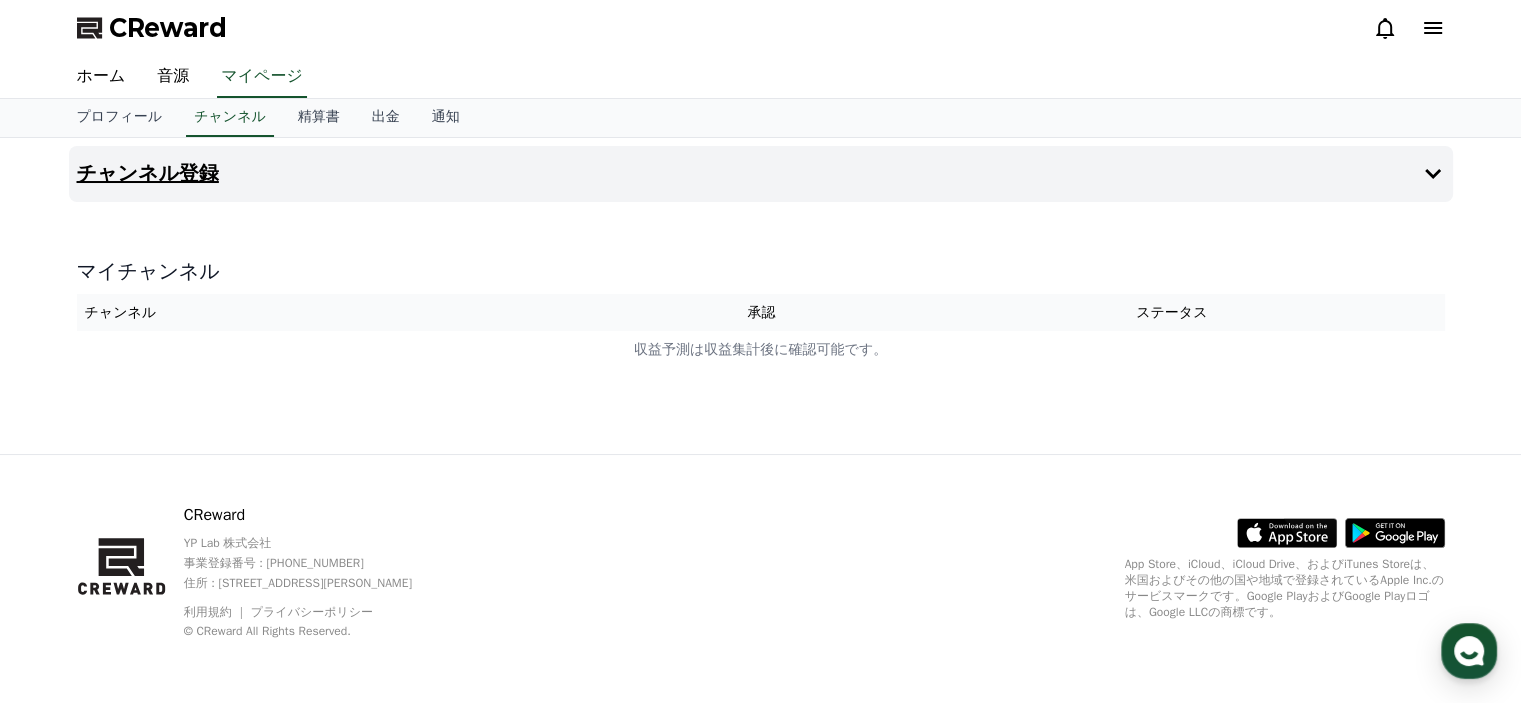 click 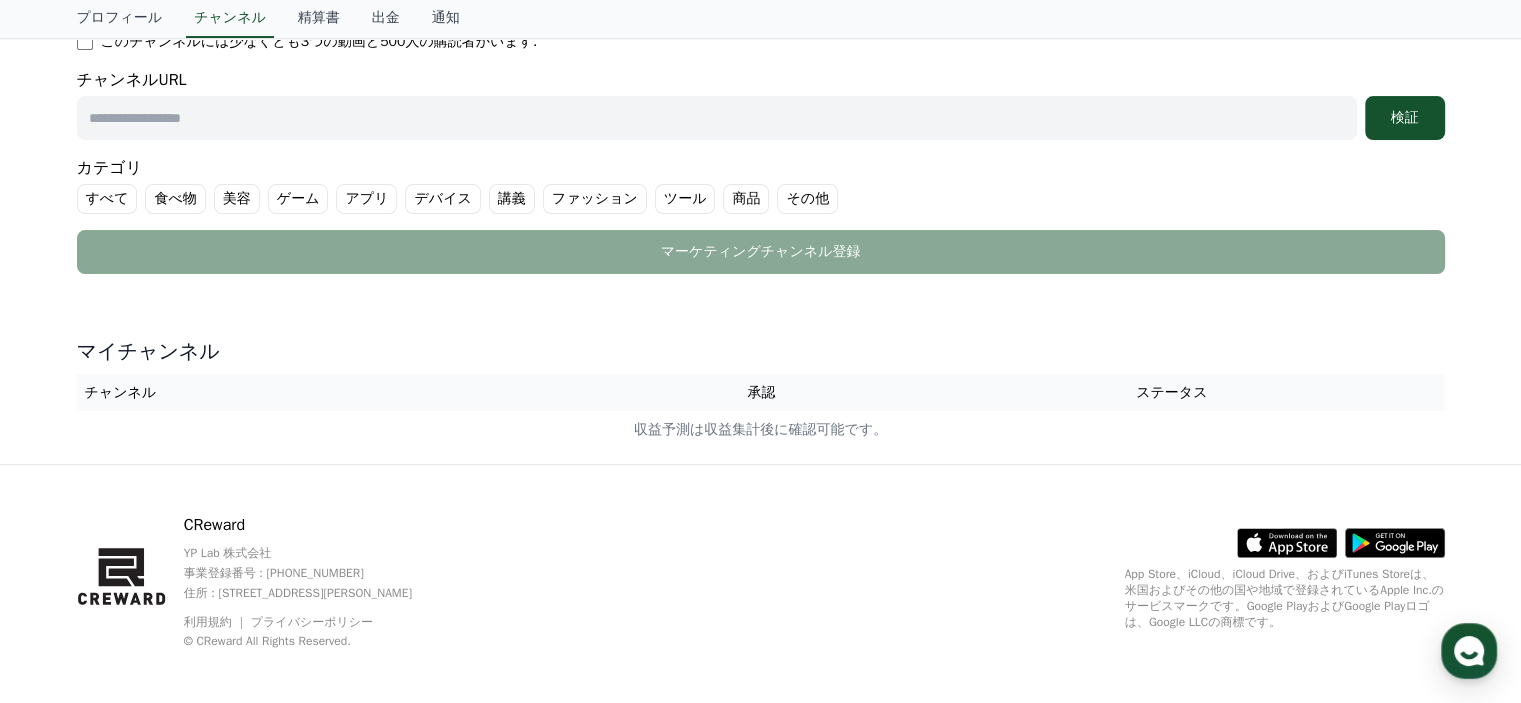 scroll, scrollTop: 448, scrollLeft: 0, axis: vertical 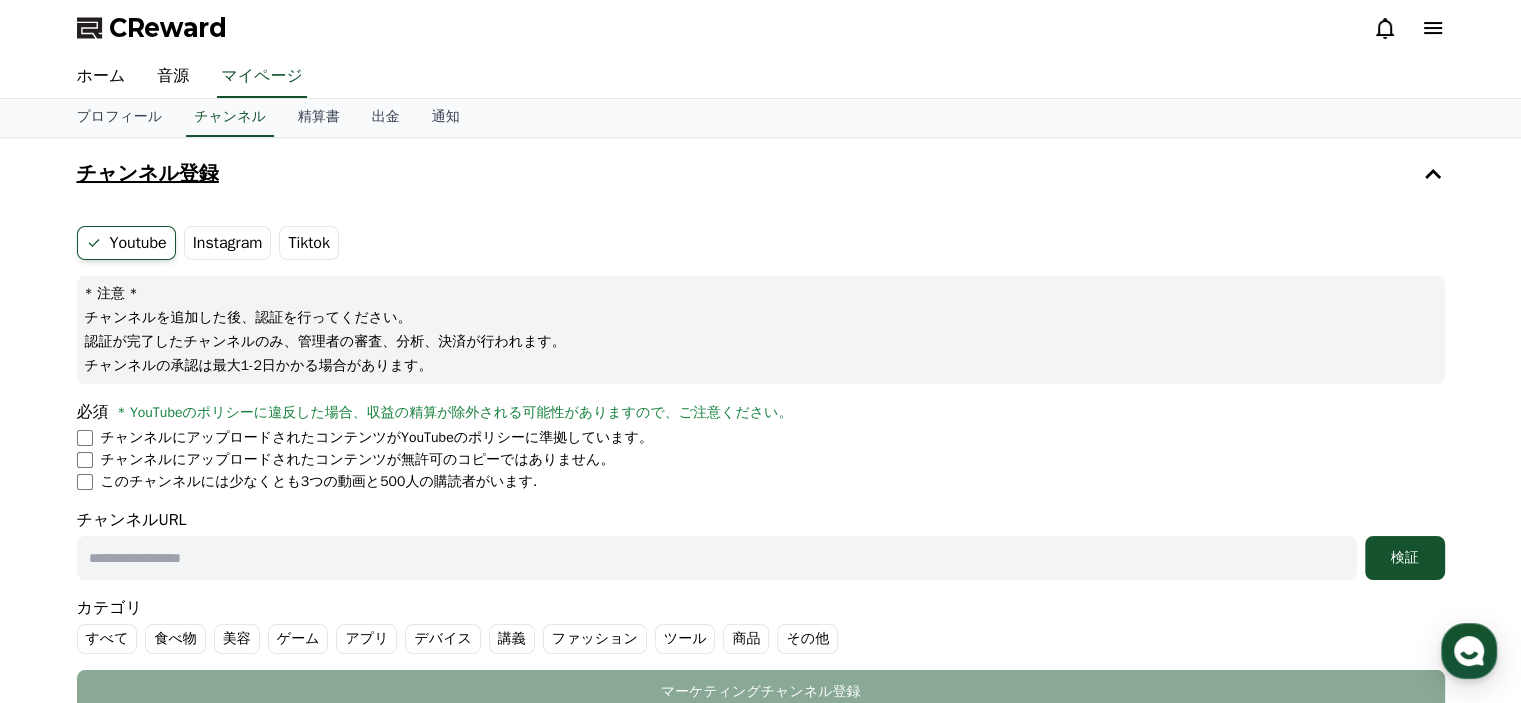click 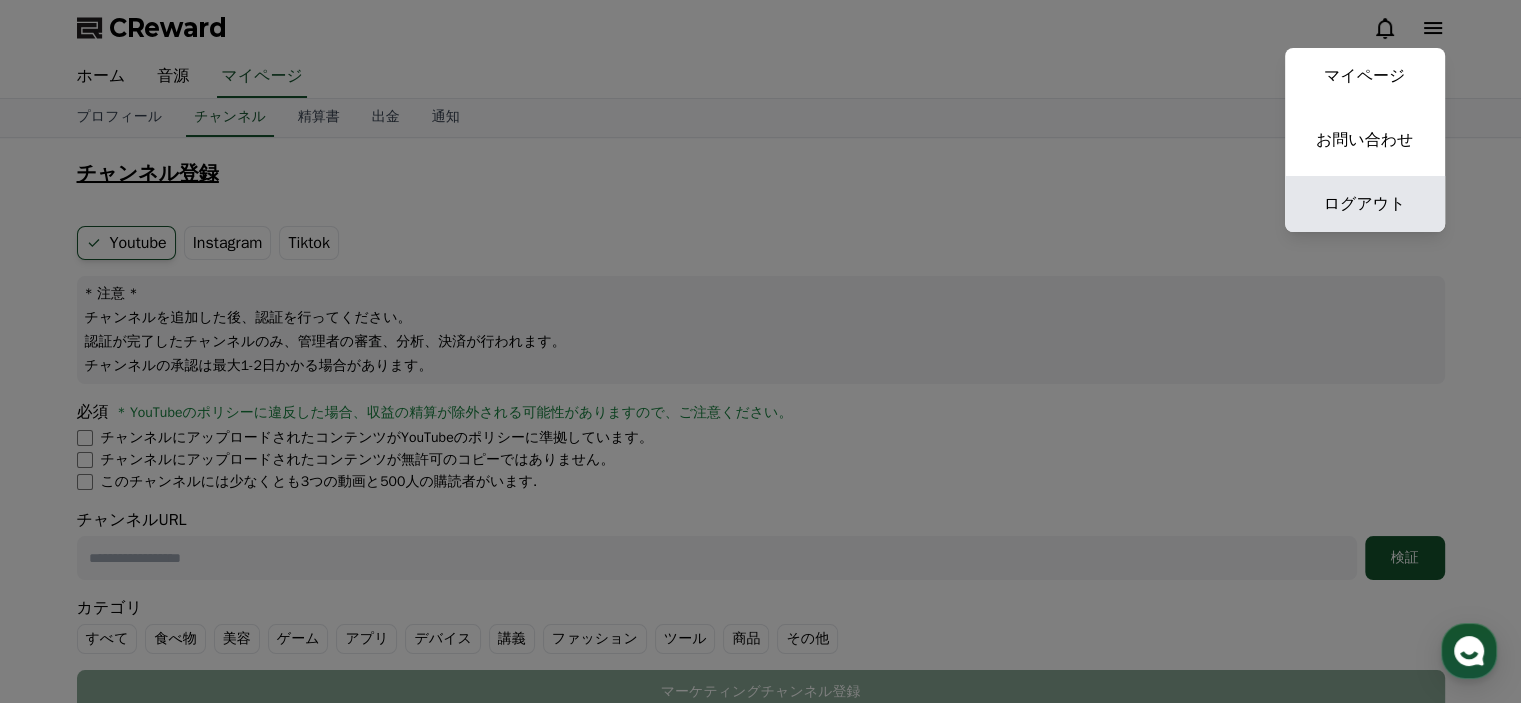 click on "ログアウト" at bounding box center (1365, 204) 